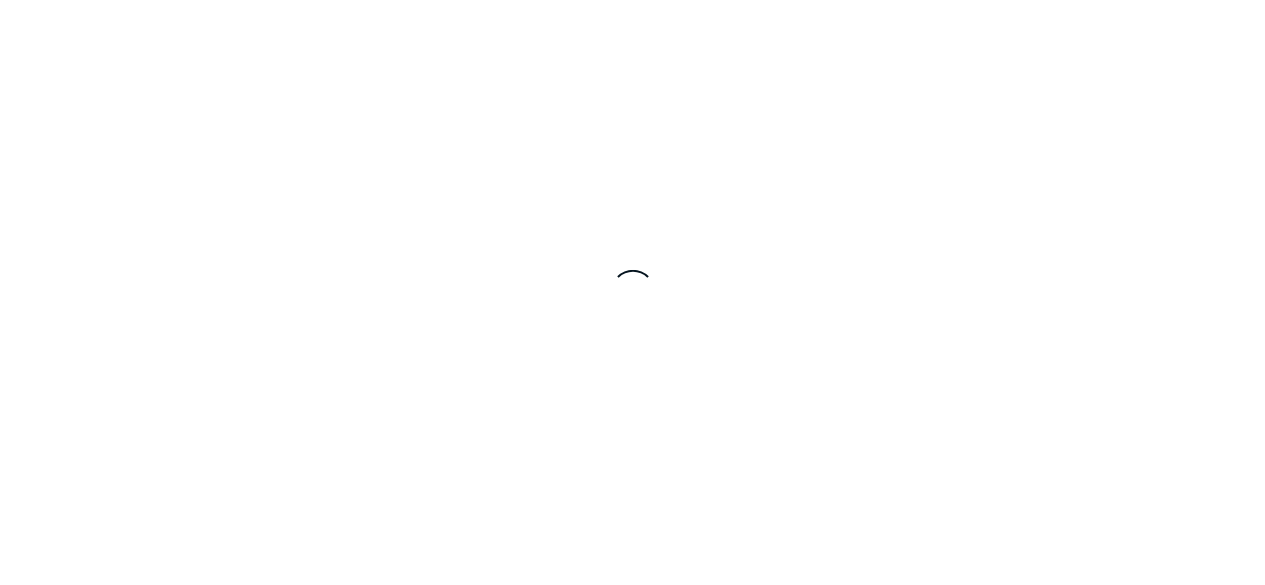 scroll, scrollTop: 0, scrollLeft: 0, axis: both 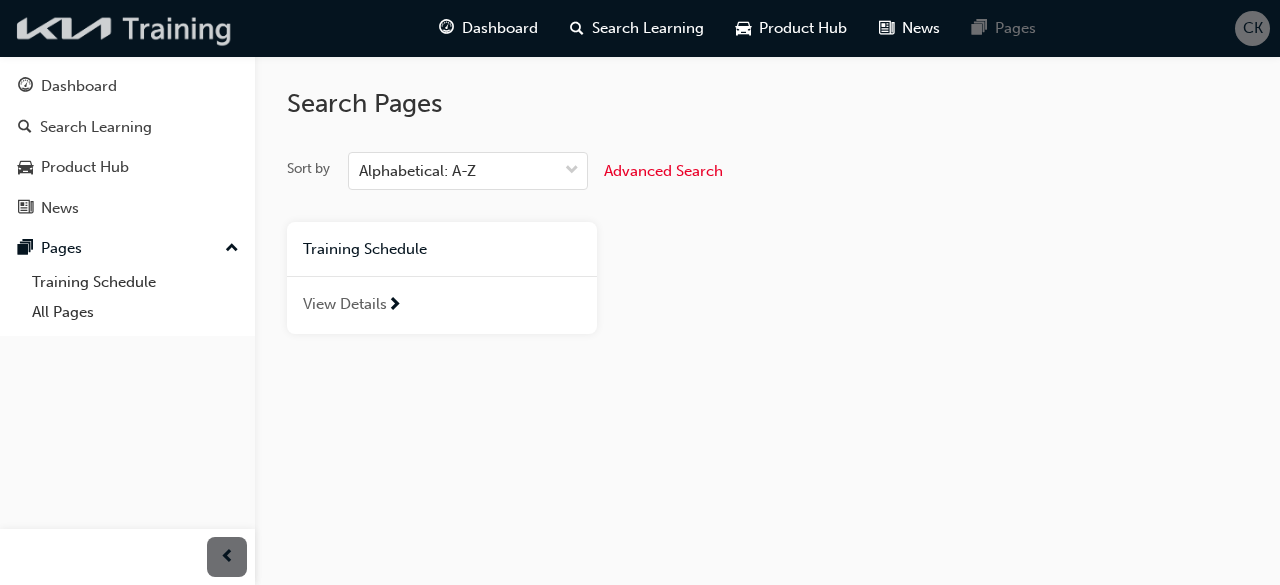 click at bounding box center [125, 28] 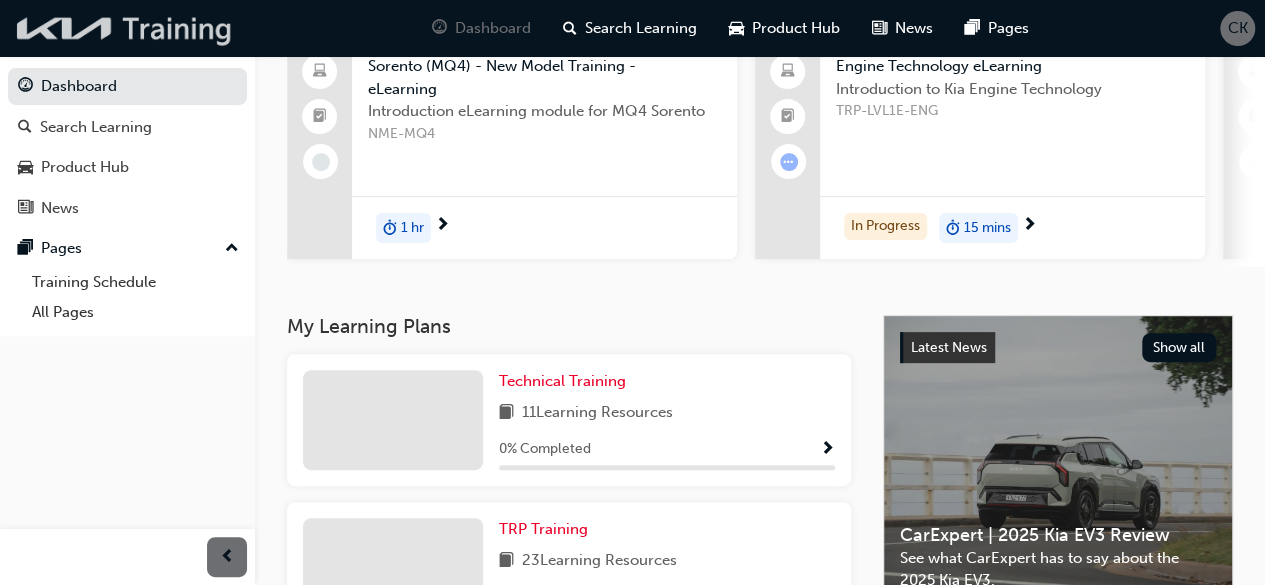 scroll, scrollTop: 173, scrollLeft: 0, axis: vertical 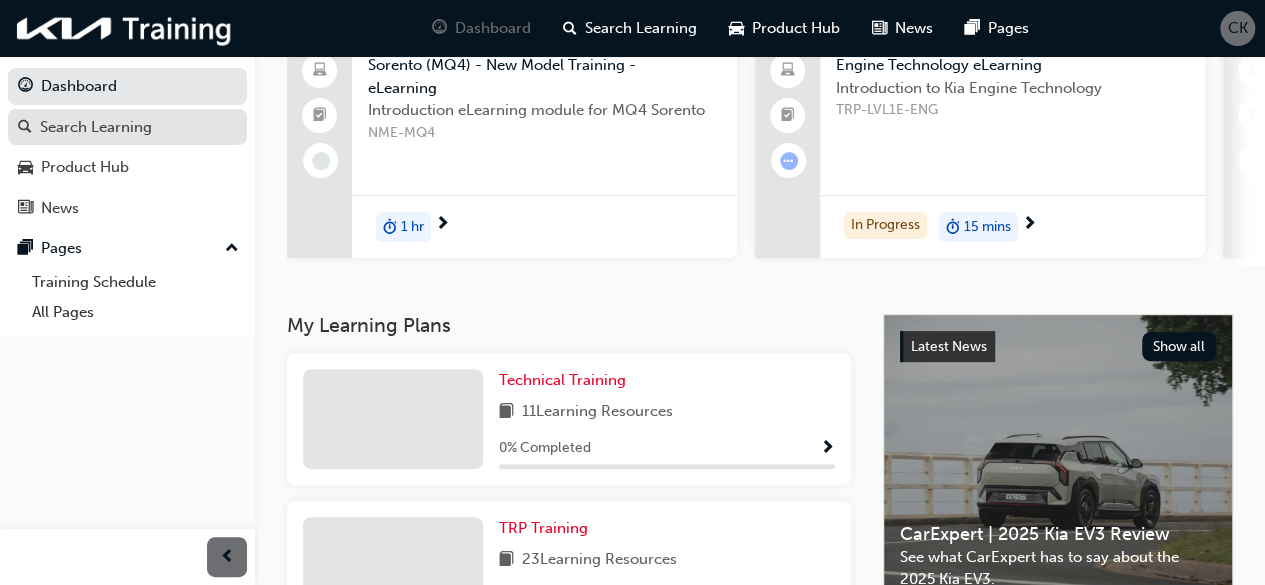click on "Search Learning" at bounding box center (96, 127) 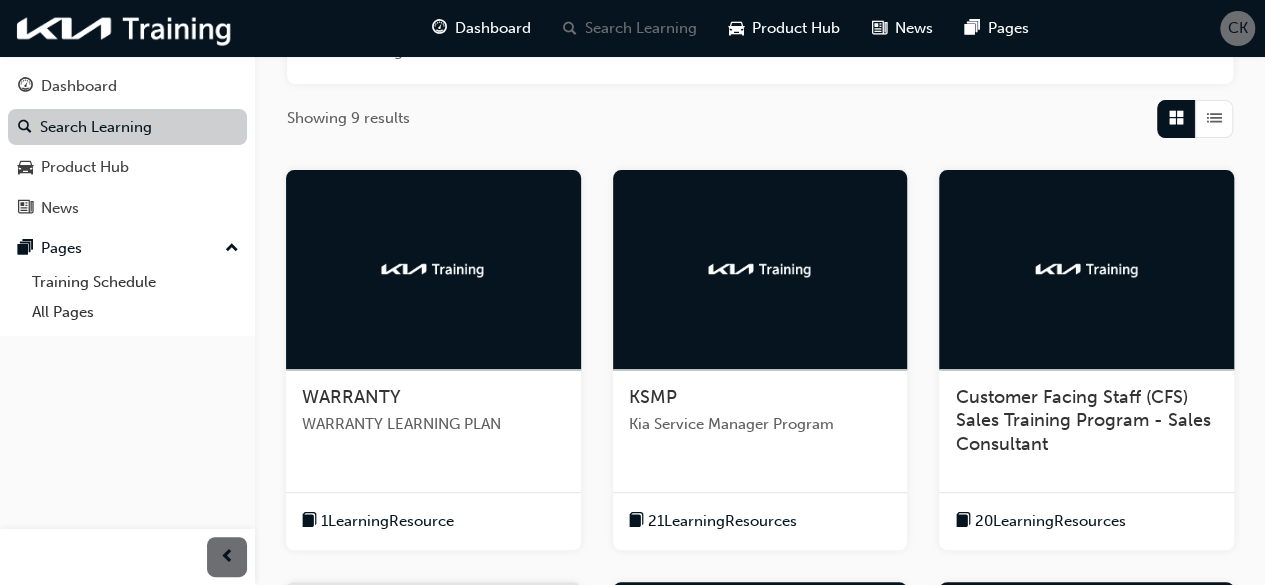 scroll, scrollTop: 294, scrollLeft: 0, axis: vertical 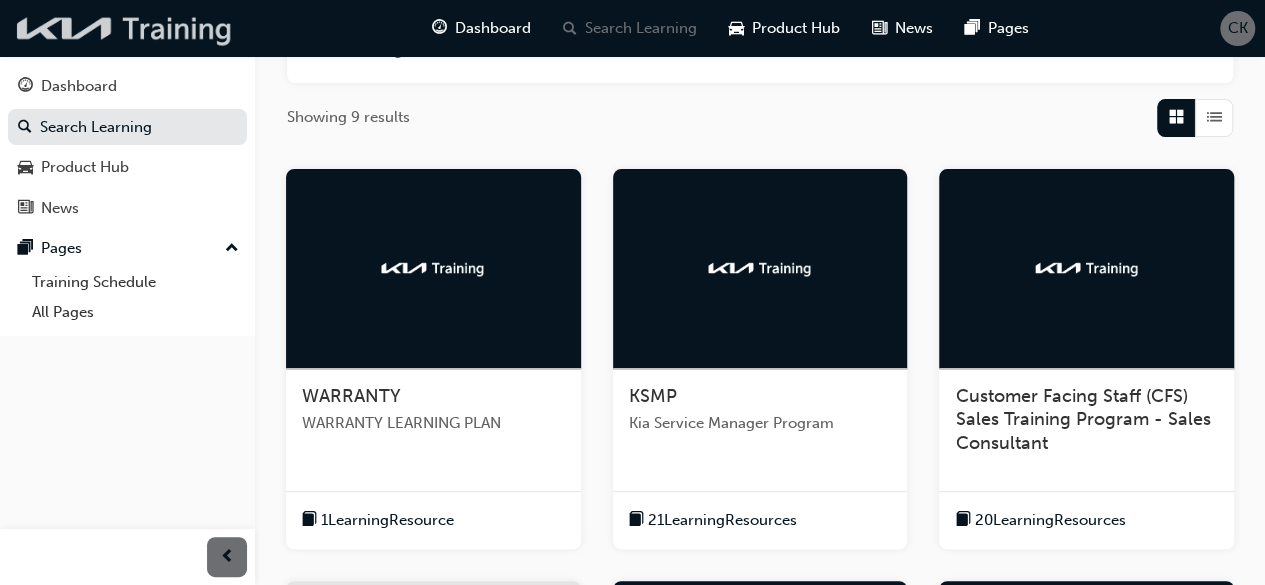 click at bounding box center (125, 28) 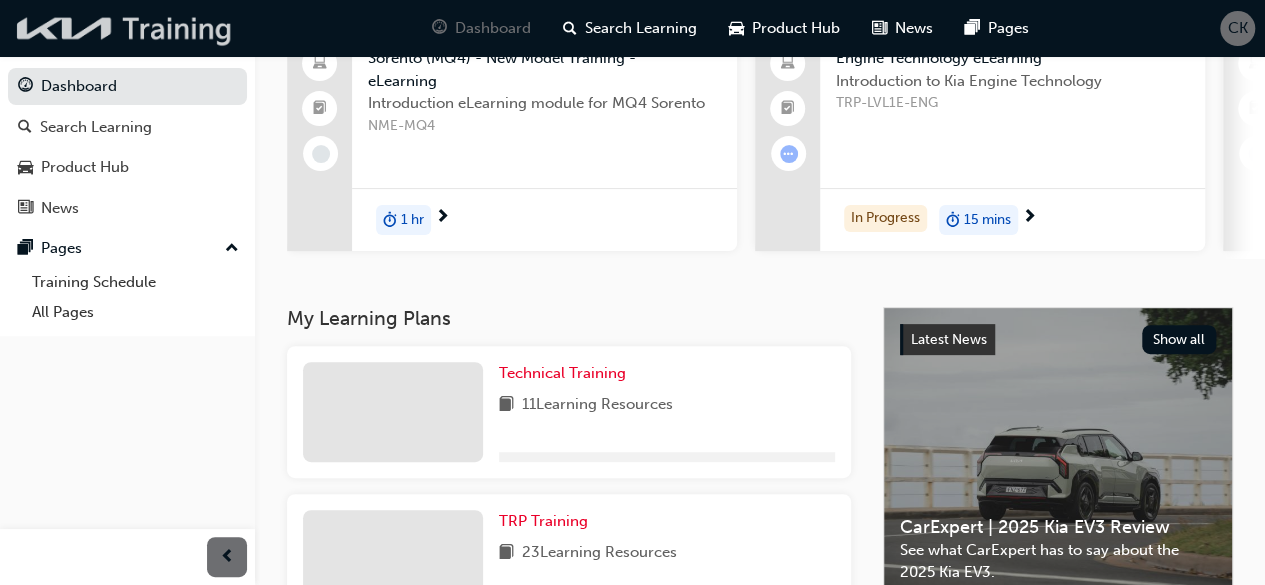 scroll, scrollTop: 294, scrollLeft: 0, axis: vertical 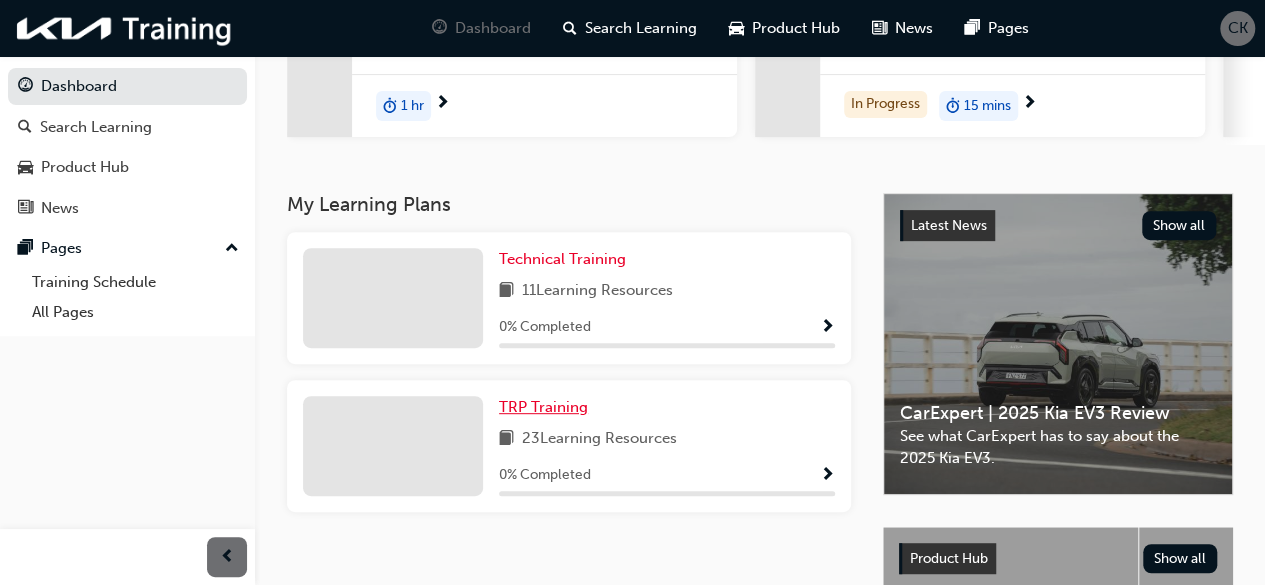 click on "TRP Training" at bounding box center (543, 407) 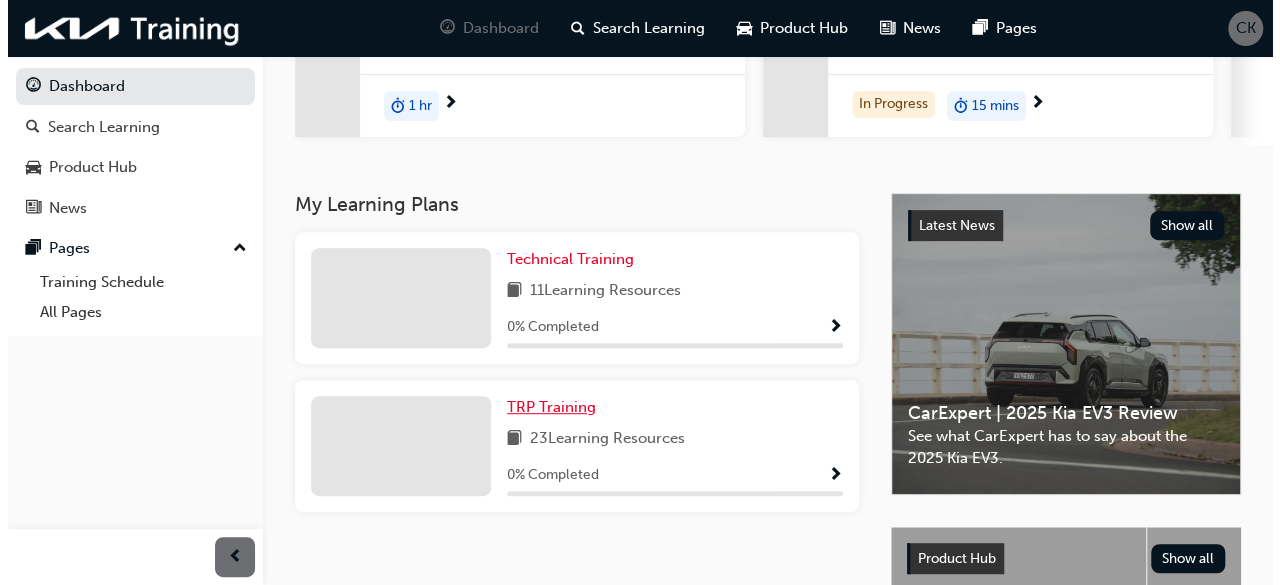 scroll, scrollTop: 0, scrollLeft: 0, axis: both 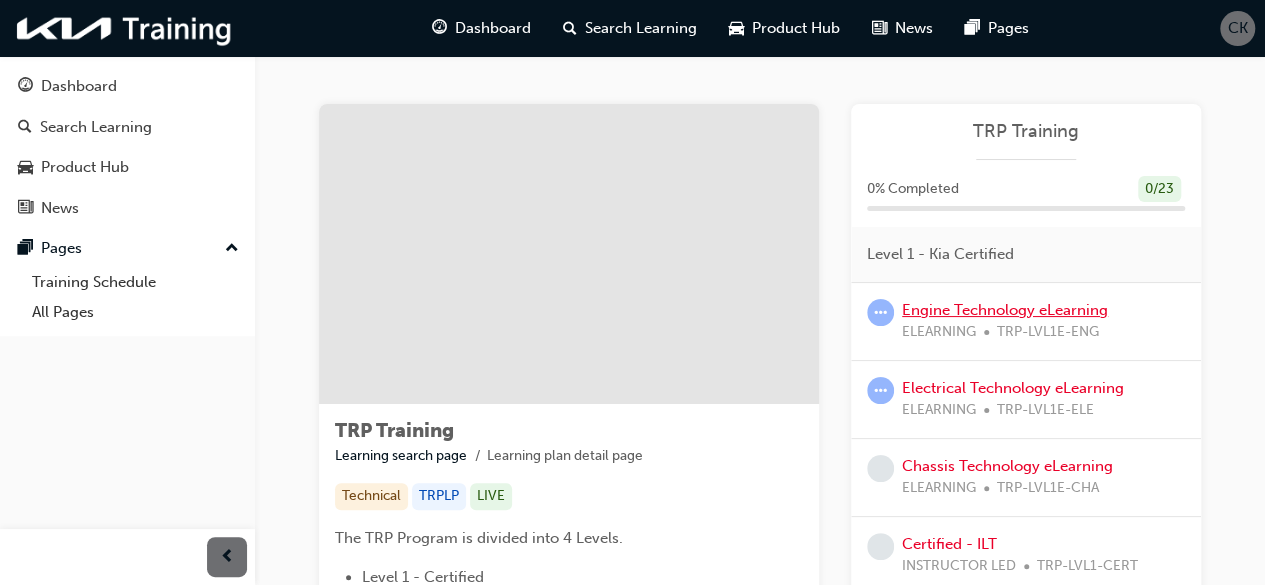 click on "Engine Technology eLearning" at bounding box center (1005, 310) 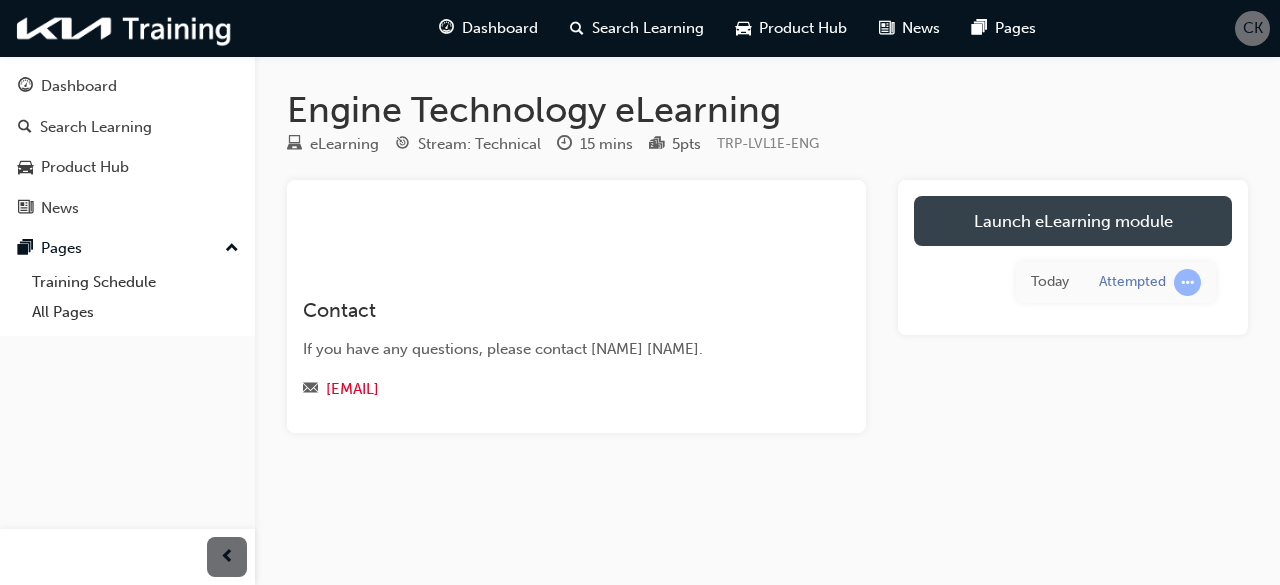 click on "Launch eLearning module" at bounding box center [1073, 221] 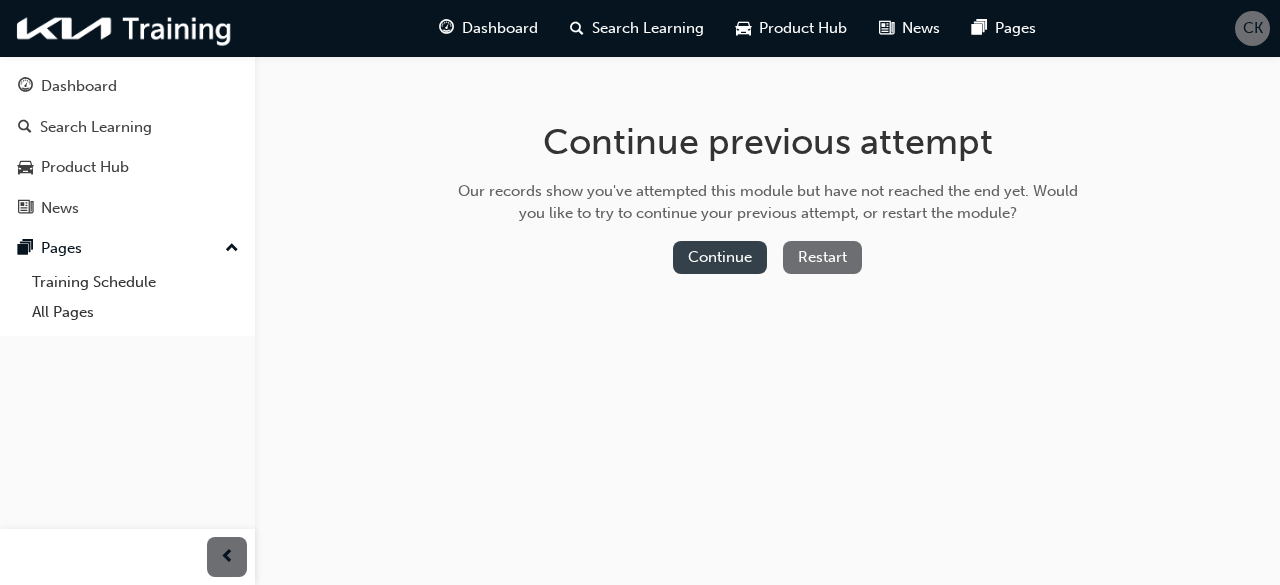 click on "Continue" at bounding box center (720, 257) 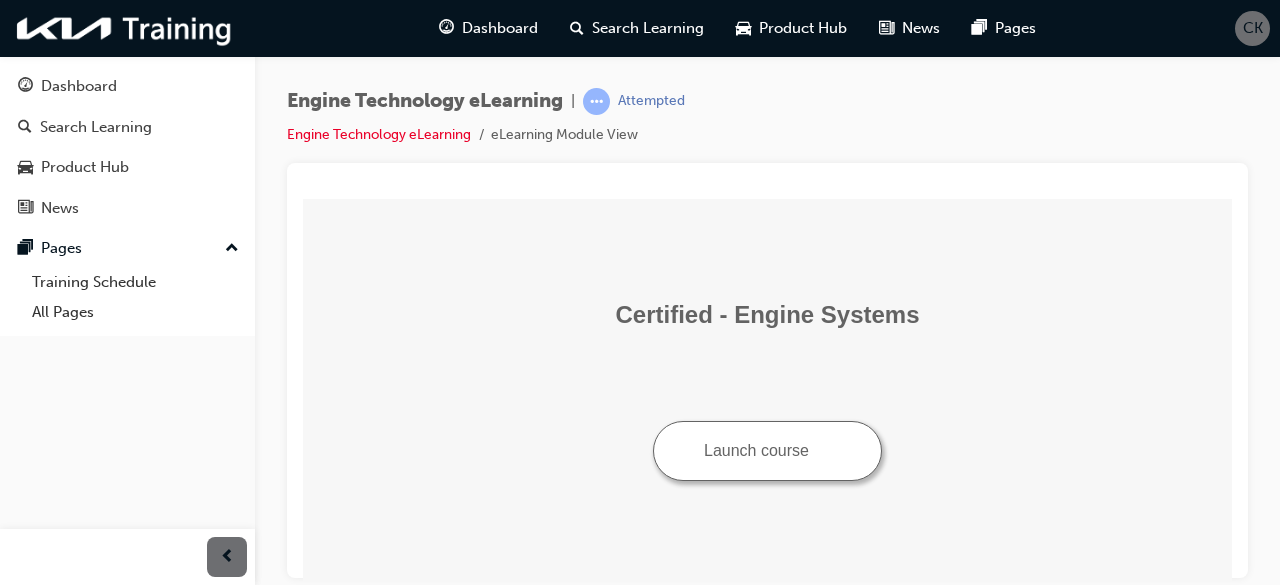 scroll, scrollTop: 0, scrollLeft: 0, axis: both 